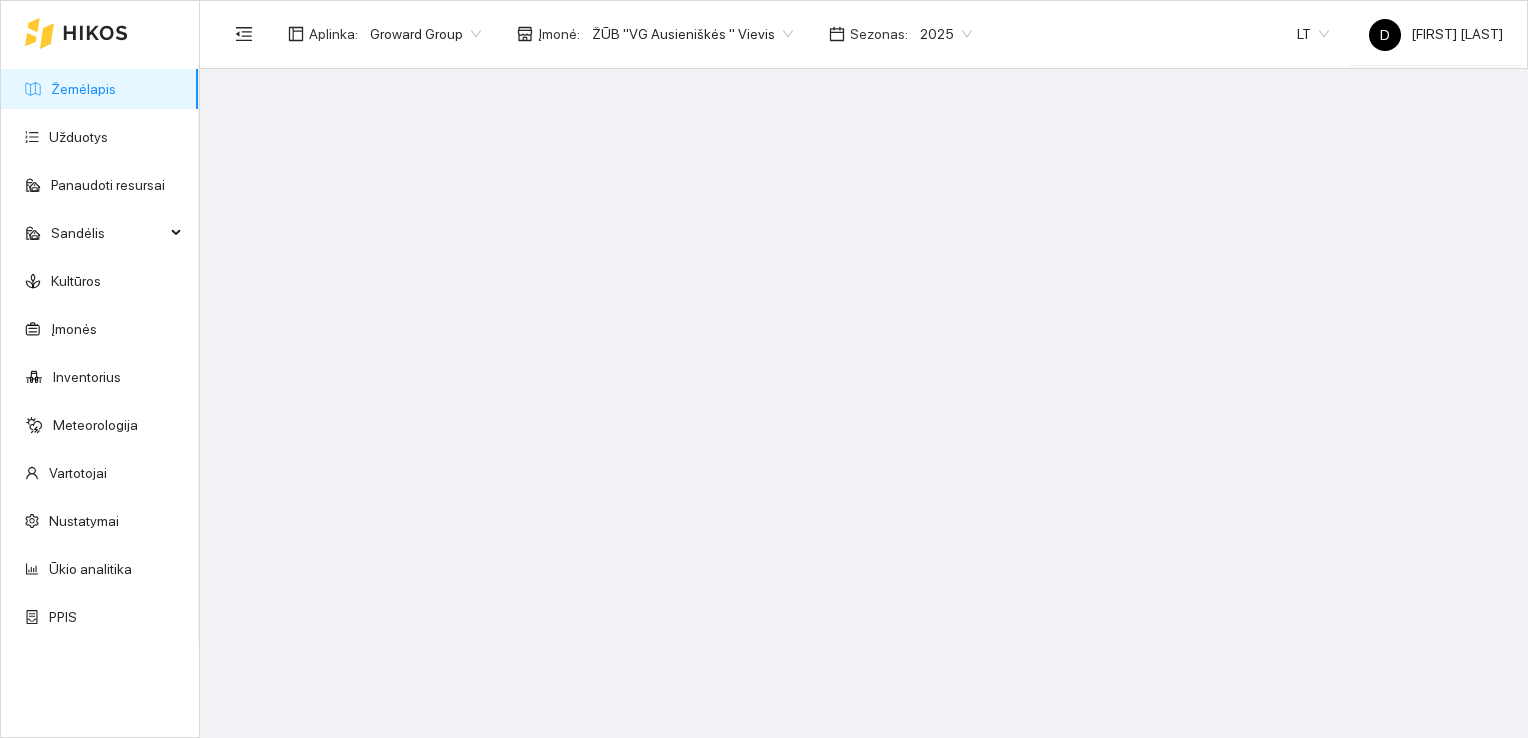 scroll, scrollTop: 0, scrollLeft: 0, axis: both 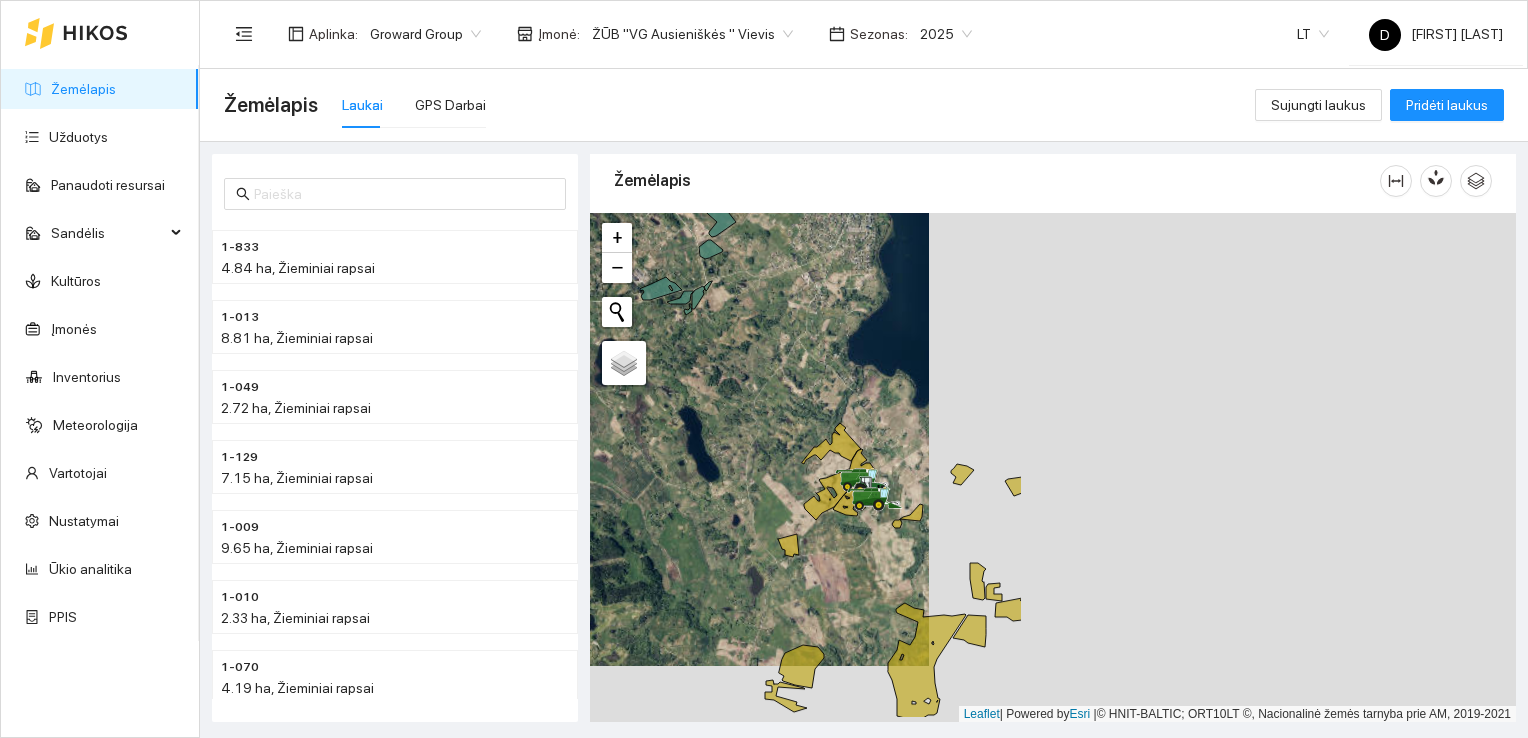 drag, startPoint x: 1279, startPoint y: 594, endPoint x: 692, endPoint y: 536, distance: 589.85846 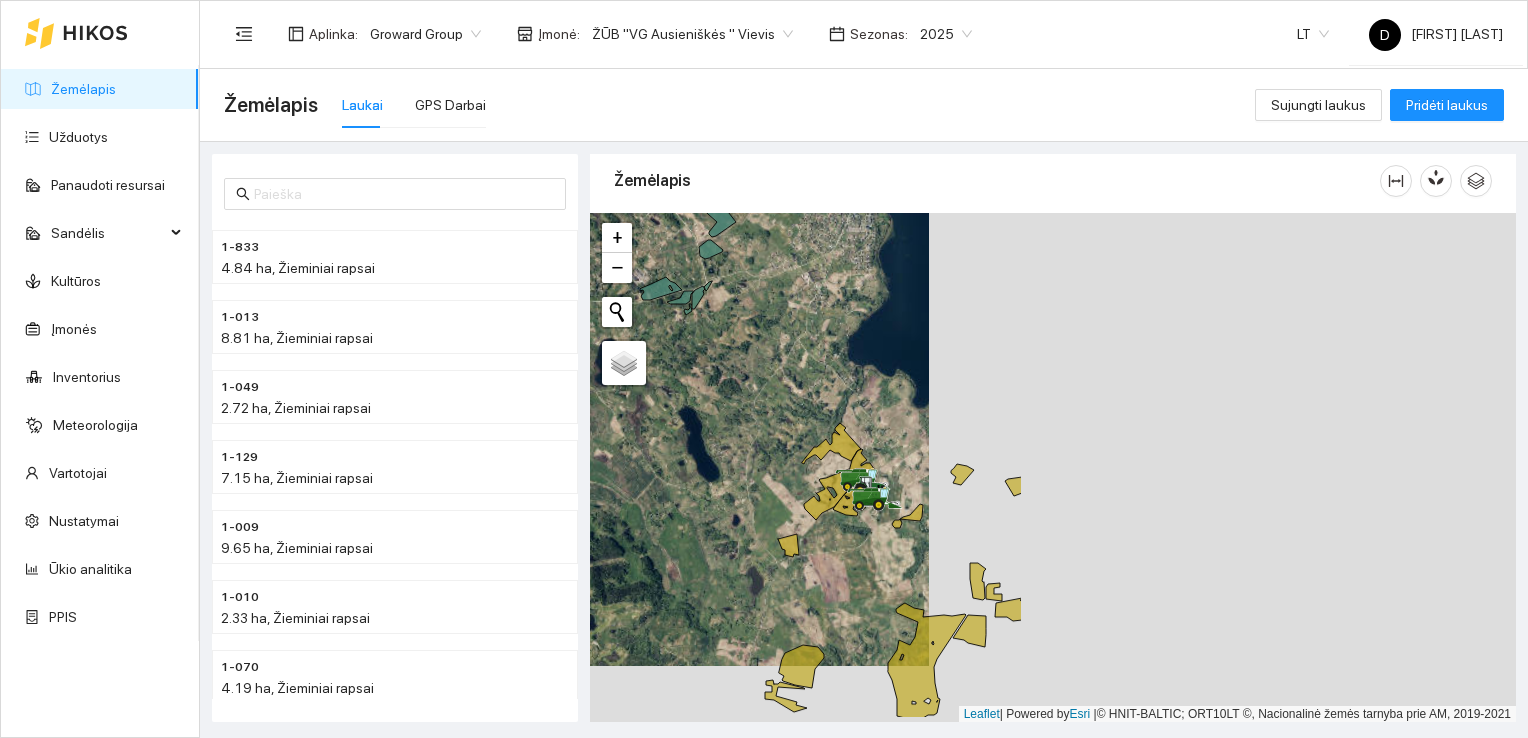 click at bounding box center [1053, 468] 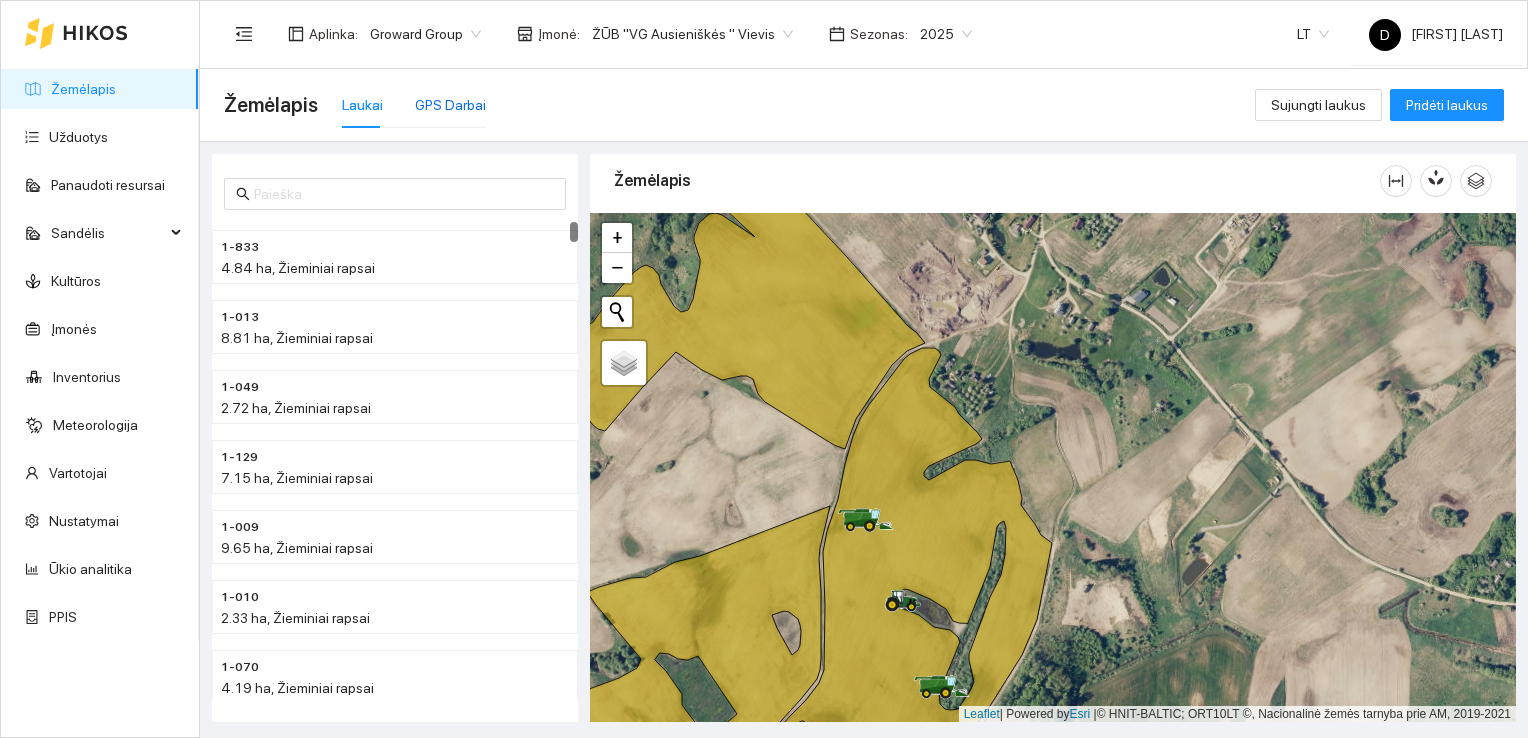 click on "GPS Darbai" at bounding box center (450, 105) 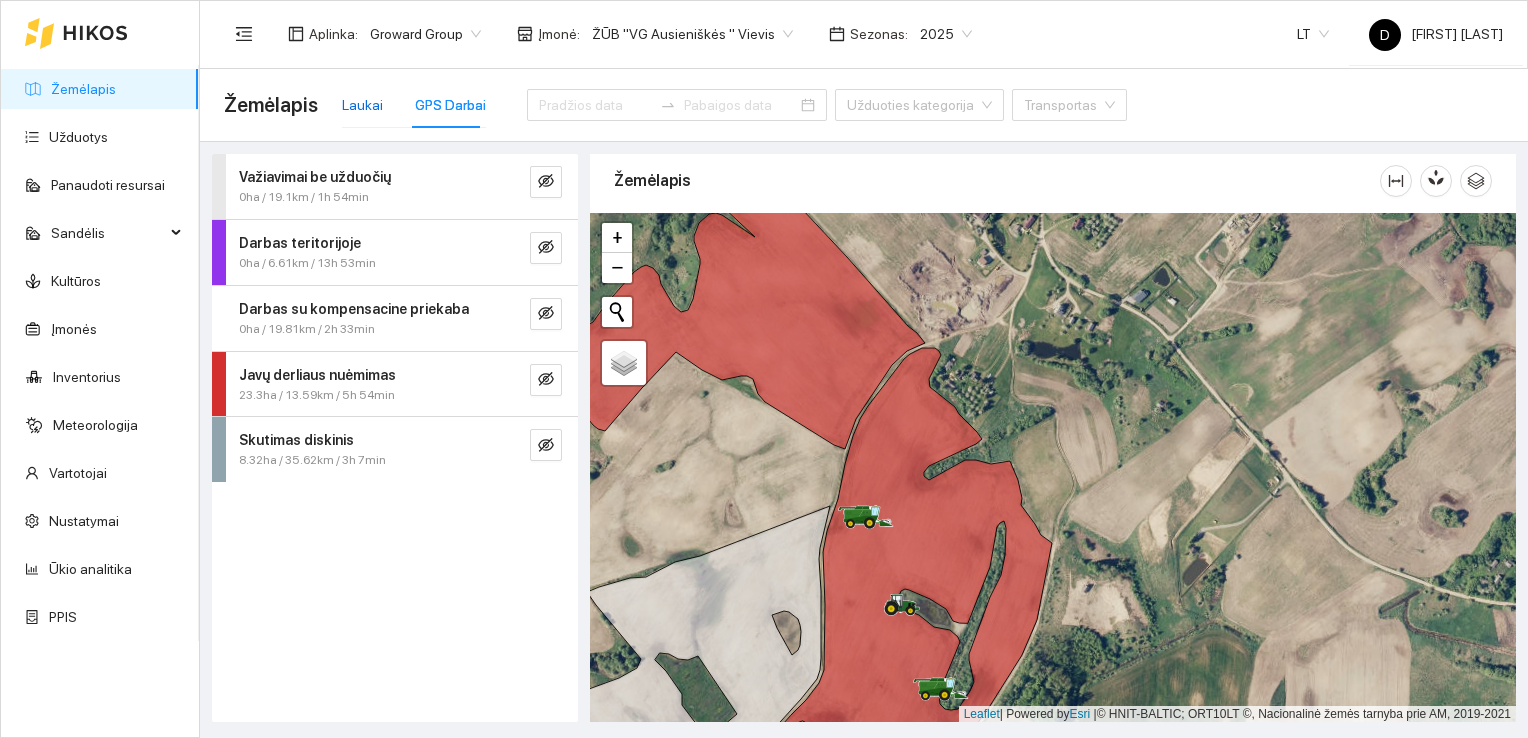 click on "Laukai" at bounding box center (362, 105) 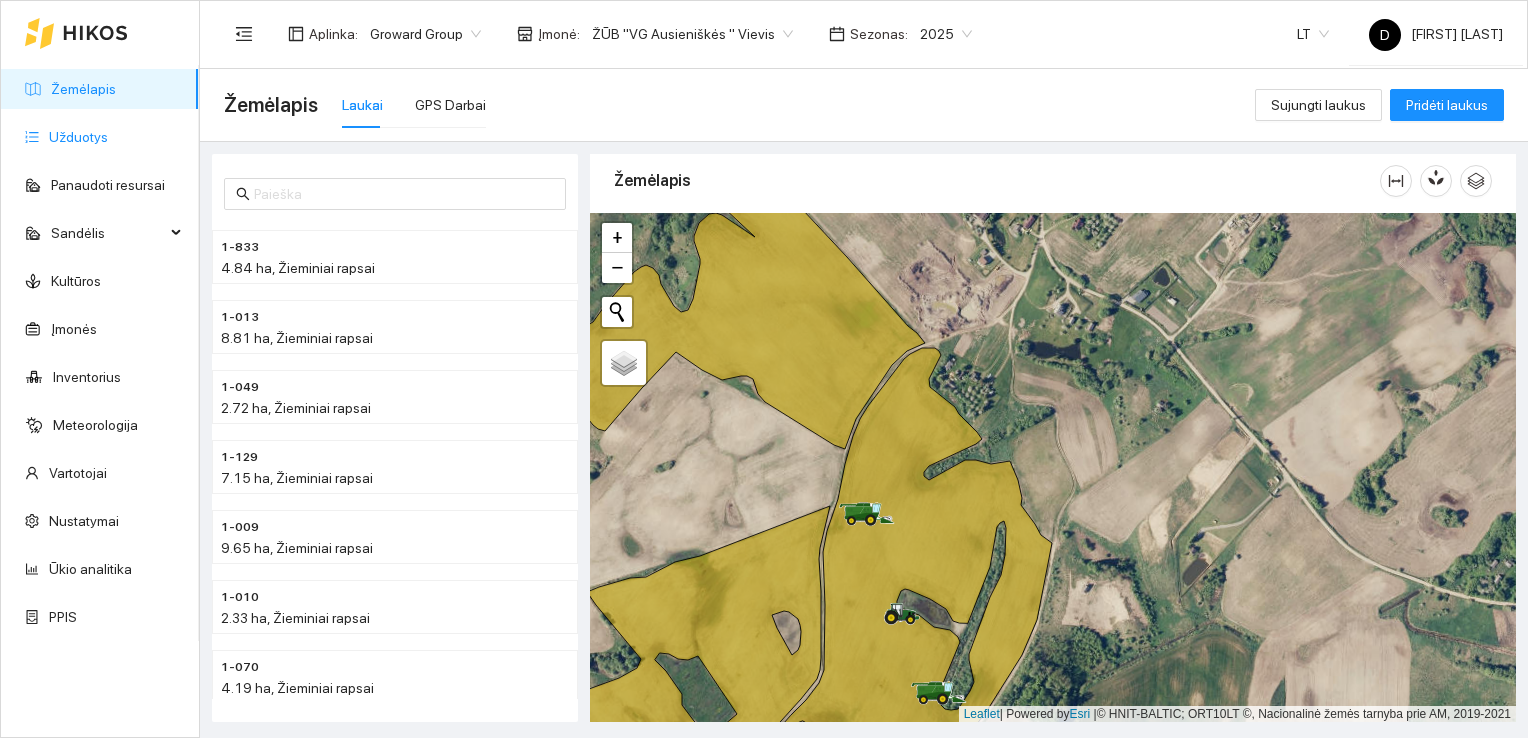 click on "Užduotys" at bounding box center (78, 137) 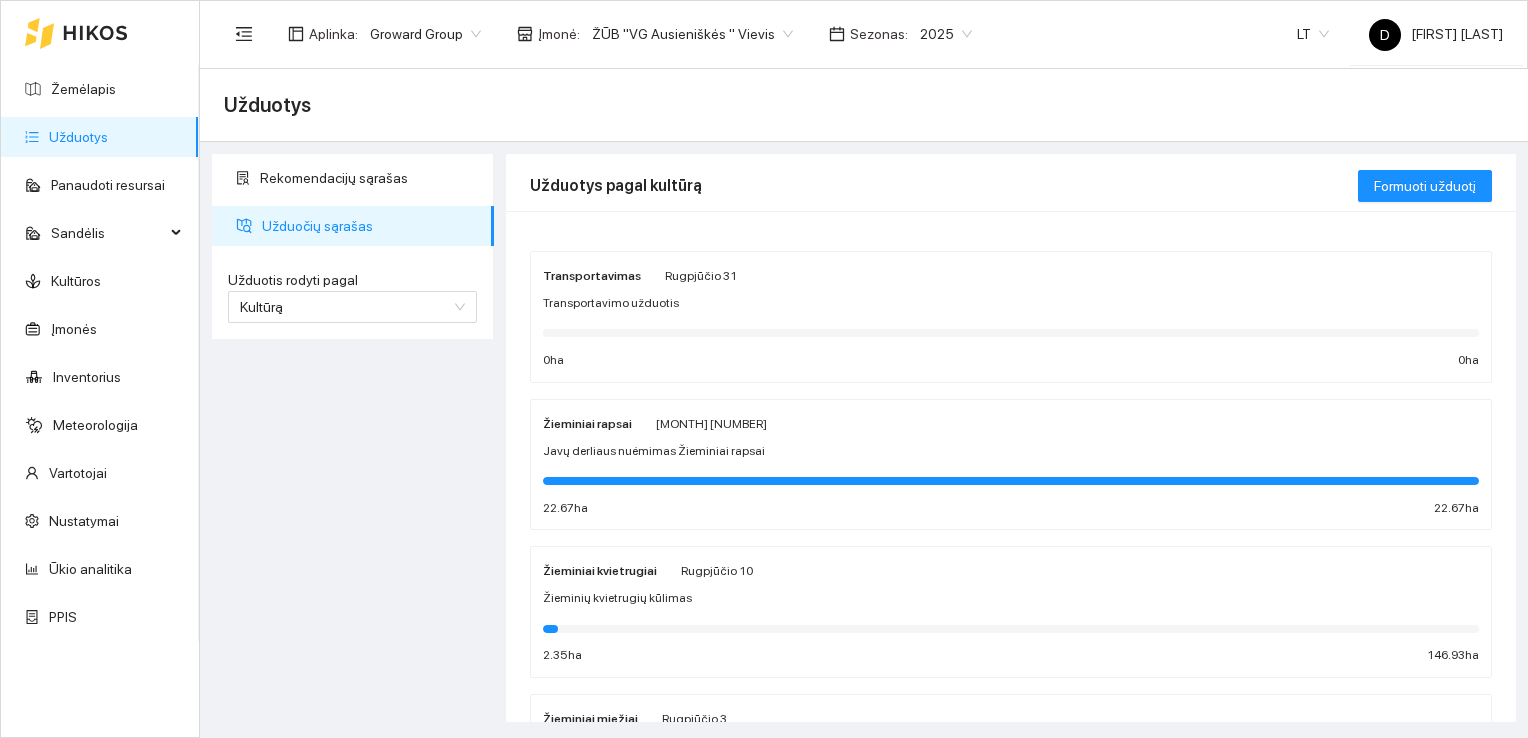 click on "Javų derliaus nuėmimas Žieminiai rapsai" at bounding box center [654, 451] 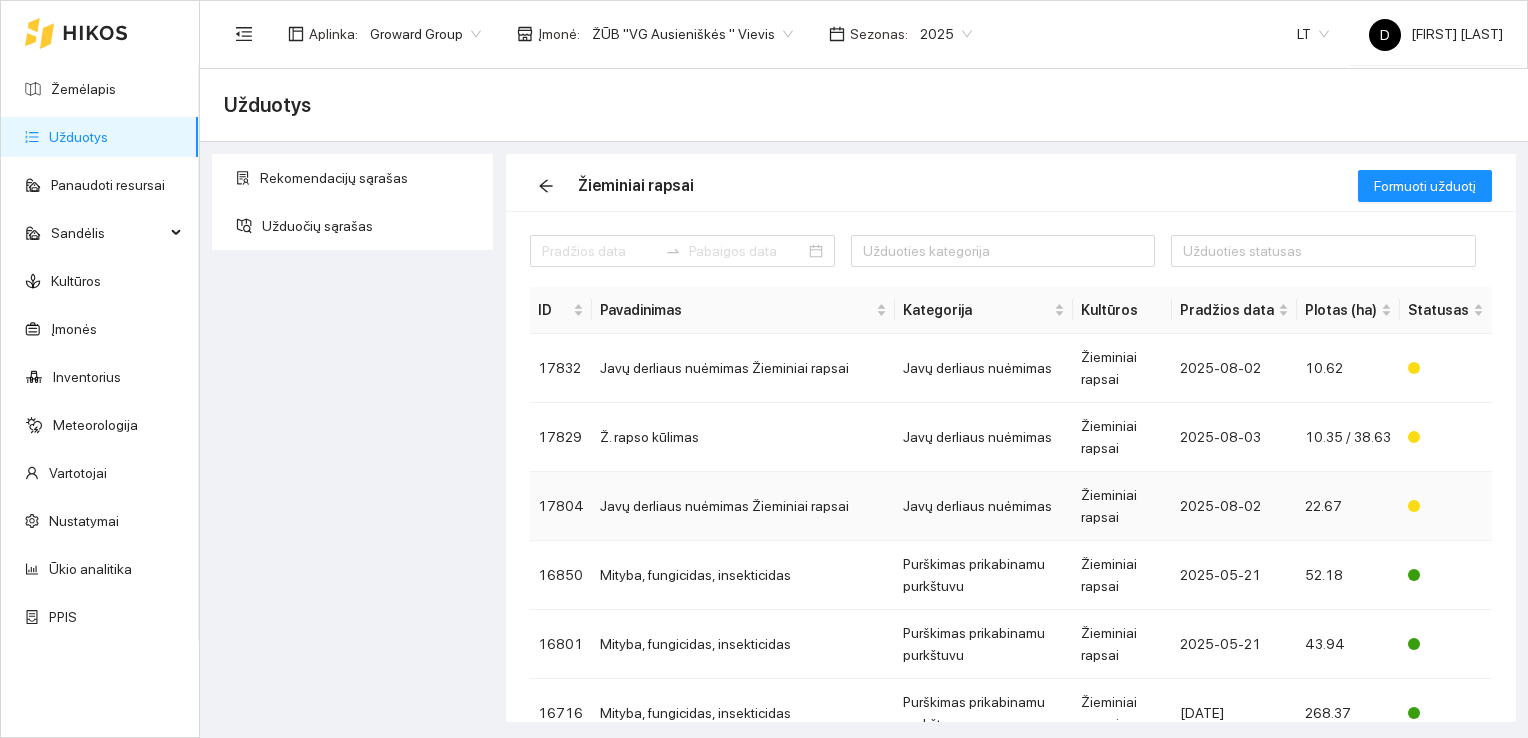 click on "Javų derliaus nuėmimas Žieminiai rapsai" at bounding box center [743, 506] 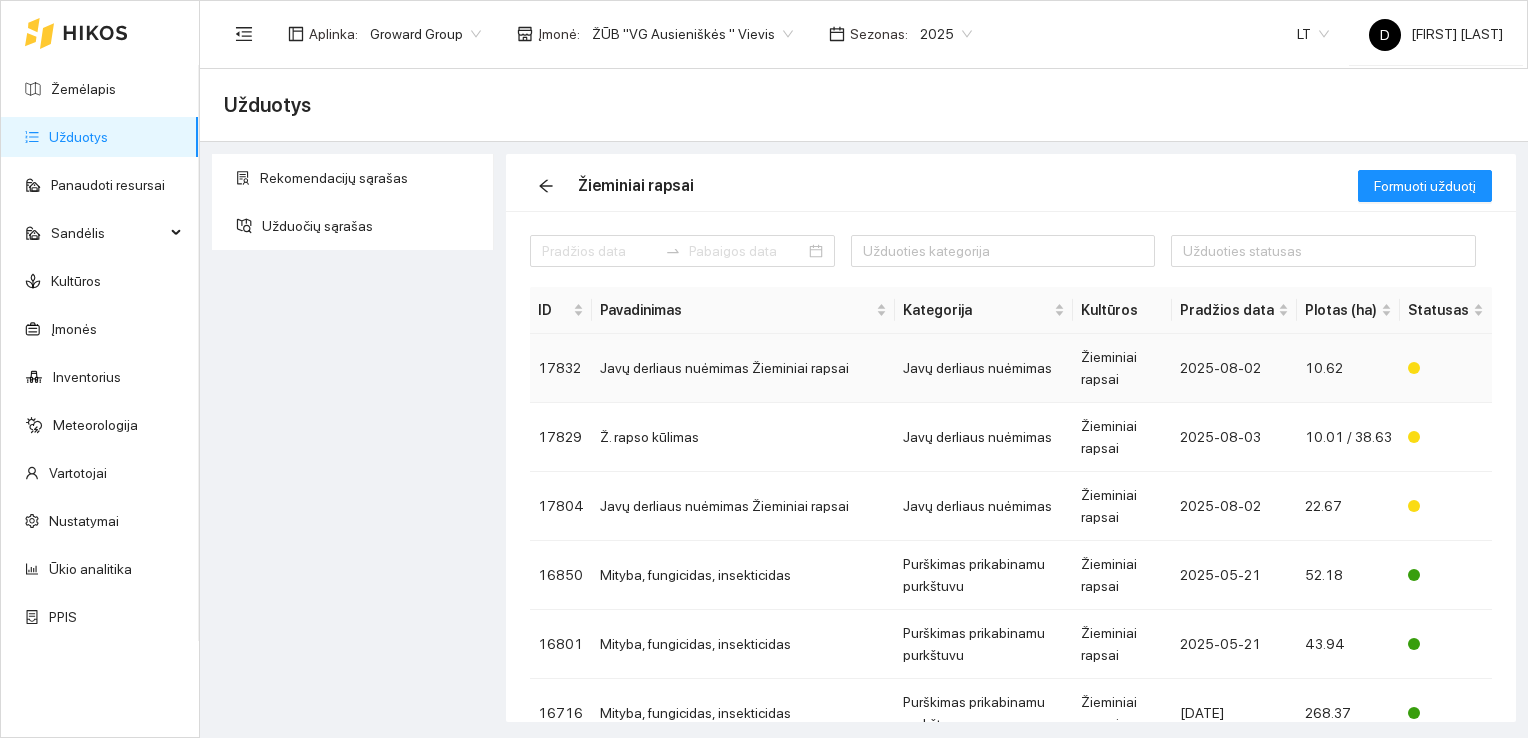 click on "Javų derliaus nuėmimas Žieminiai rapsai" at bounding box center [743, 368] 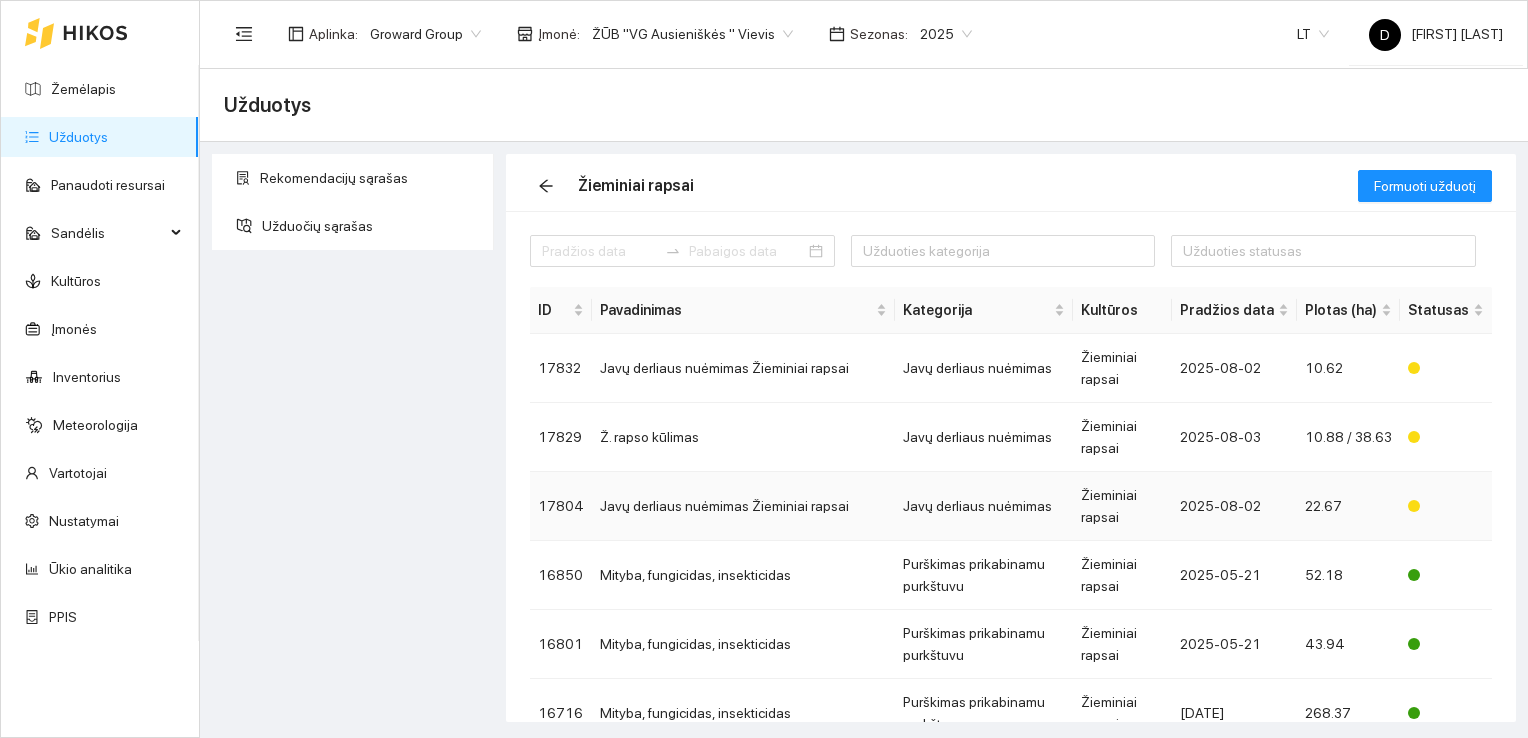 click on "Javų derliaus nuėmimas Žieminiai rapsai" at bounding box center [743, 506] 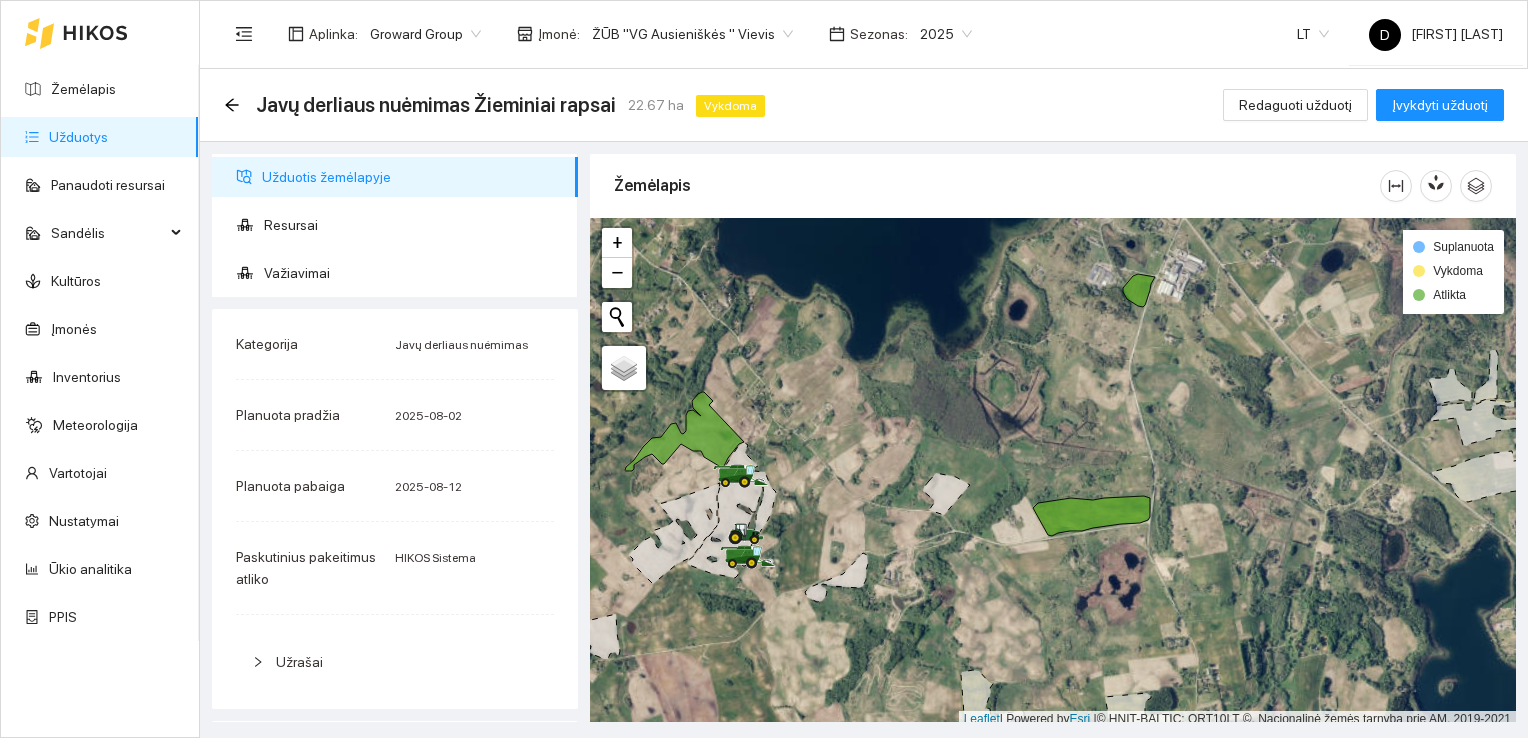 scroll, scrollTop: 0, scrollLeft: 0, axis: both 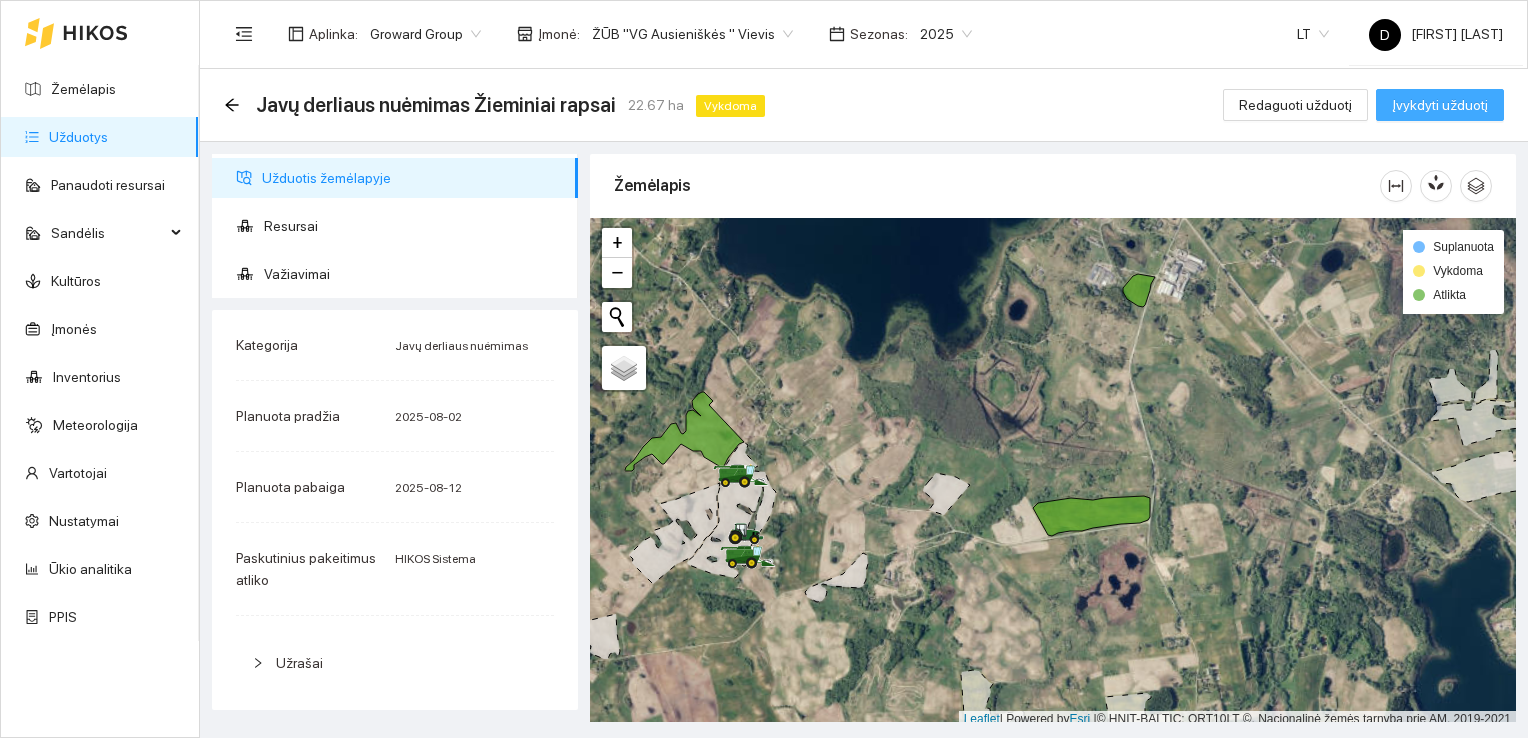 click on "Įvykdyti užduotį" at bounding box center [1440, 105] 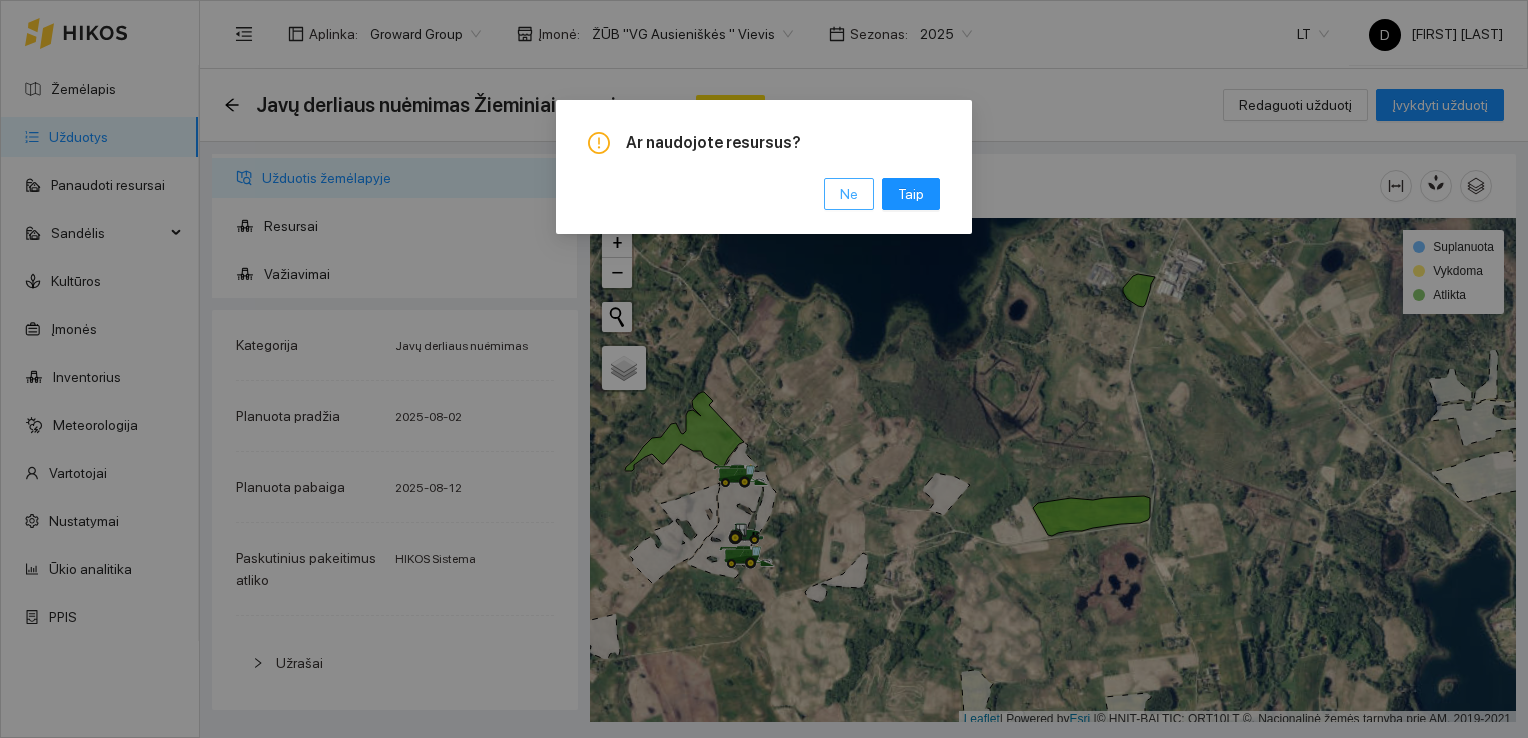 click on "Ne" at bounding box center [849, 194] 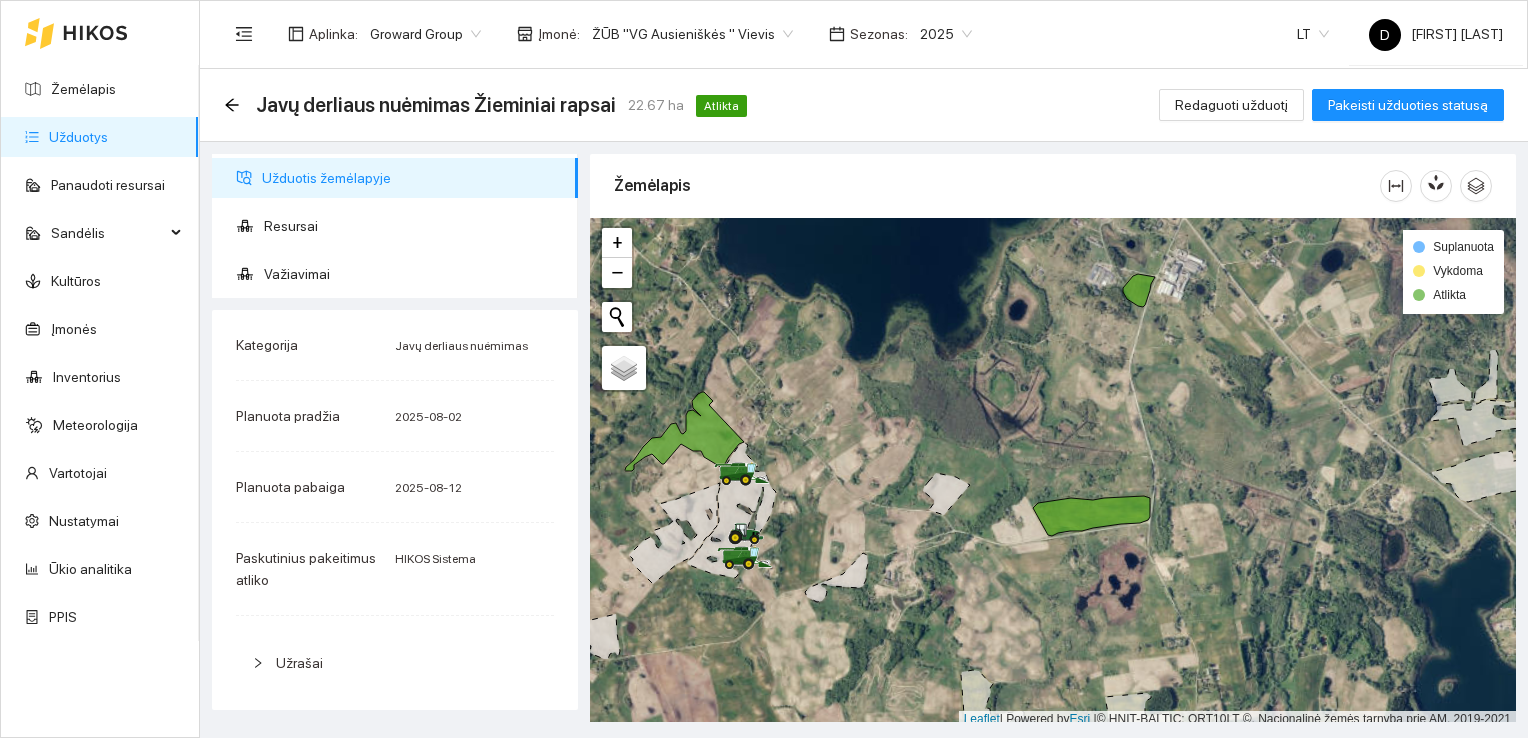 click on "Javų derliaus nuėmimas Žieminiai rapsai 22.67 ha Atlikta Redaguoti užduotį Pakeisti užduoties statusą" at bounding box center (864, 105) 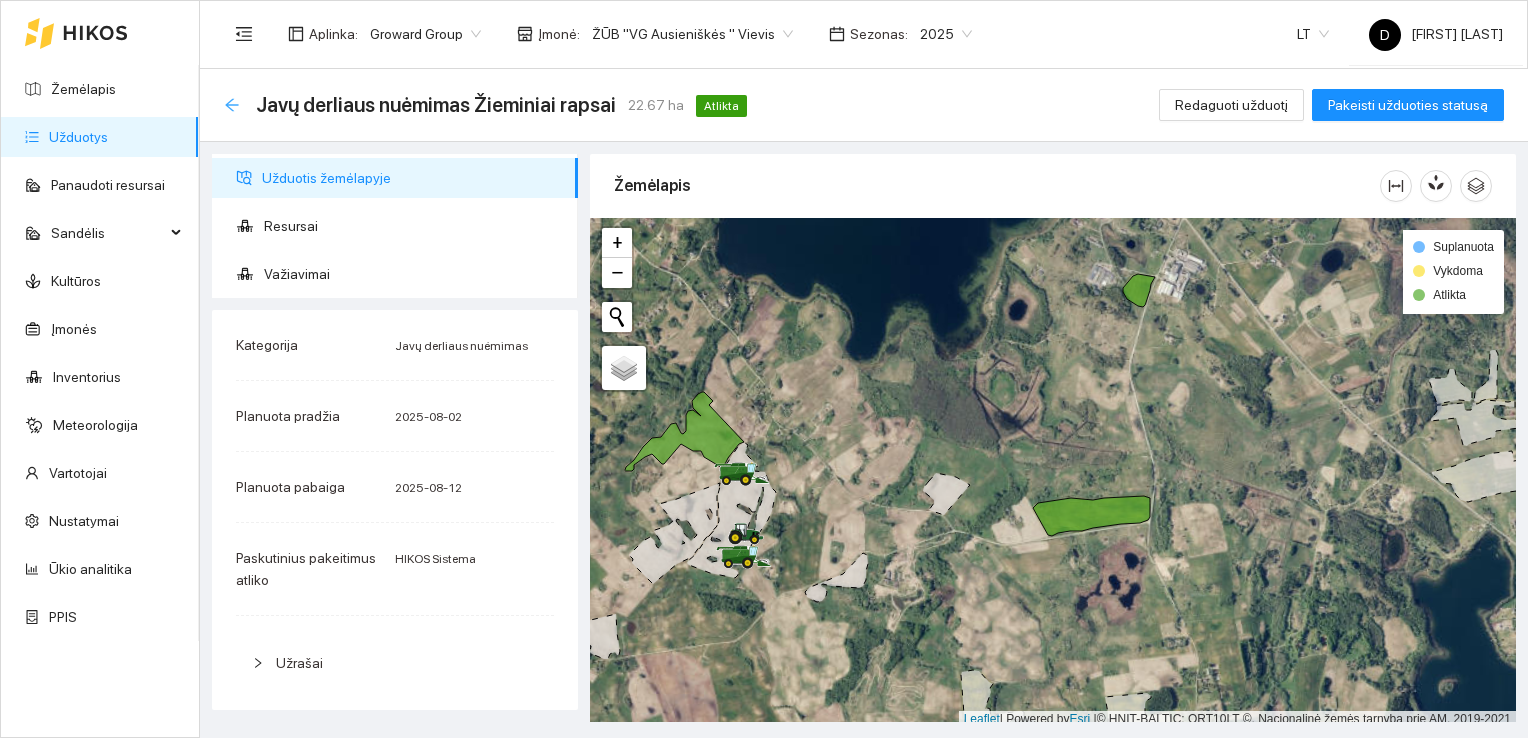 click 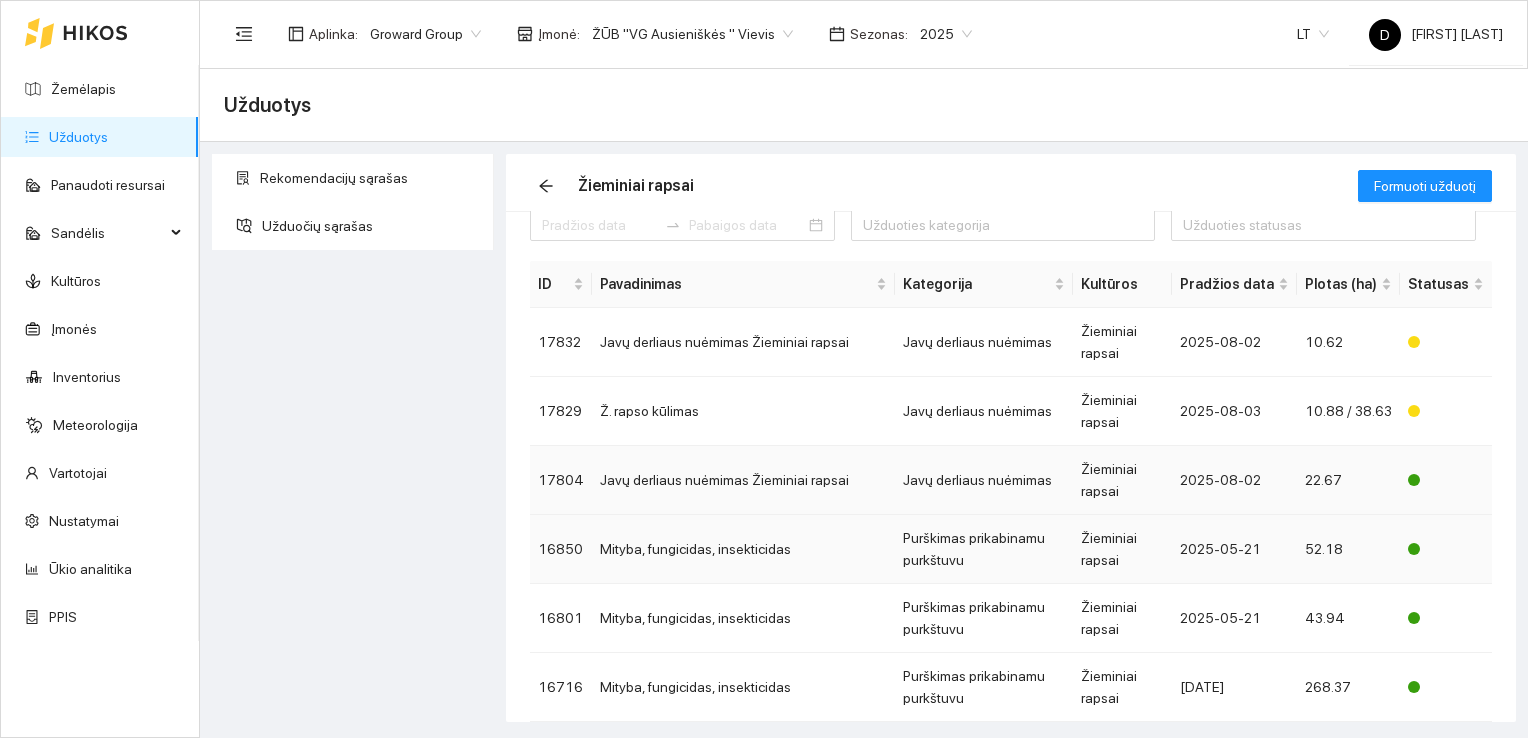 scroll, scrollTop: 0, scrollLeft: 0, axis: both 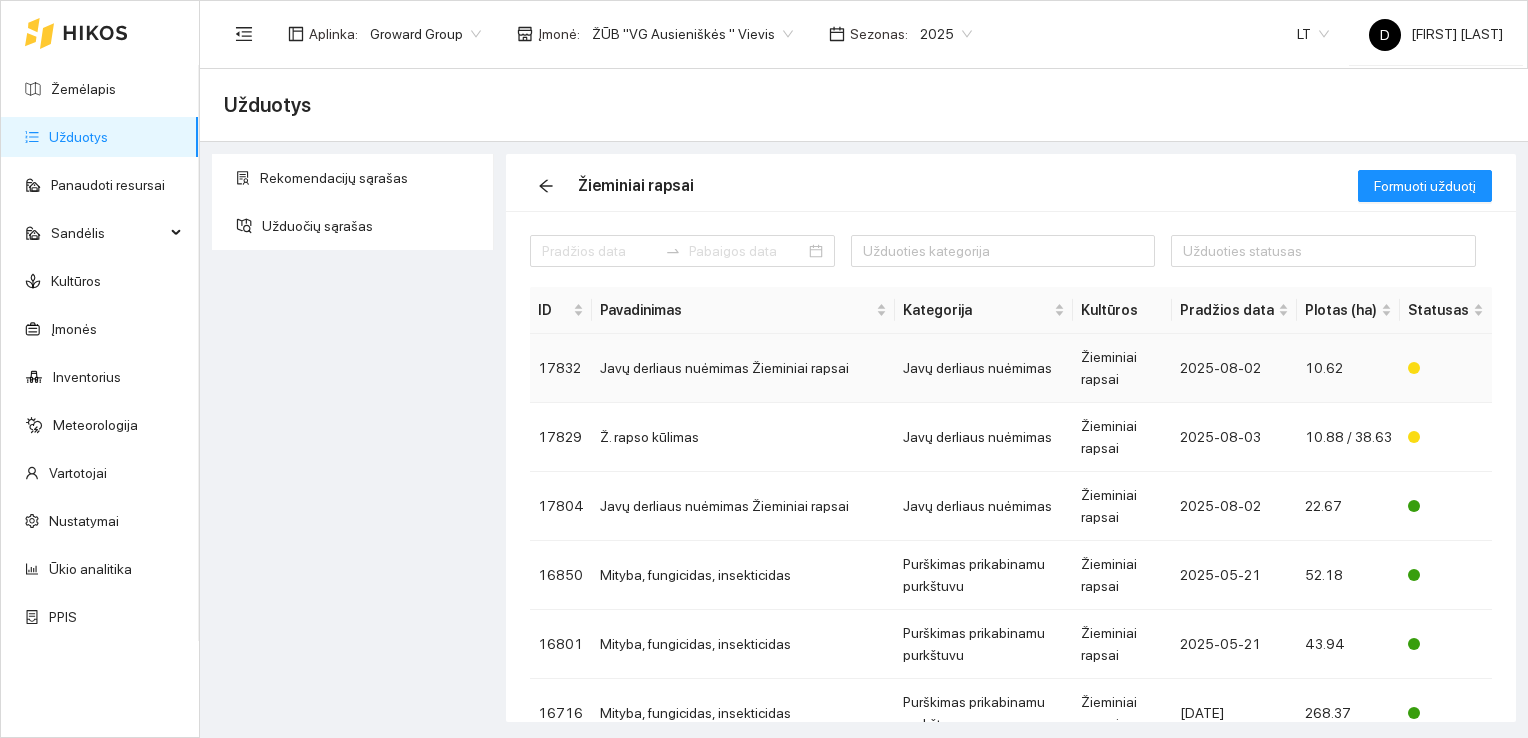 click on "17832" at bounding box center [561, 368] 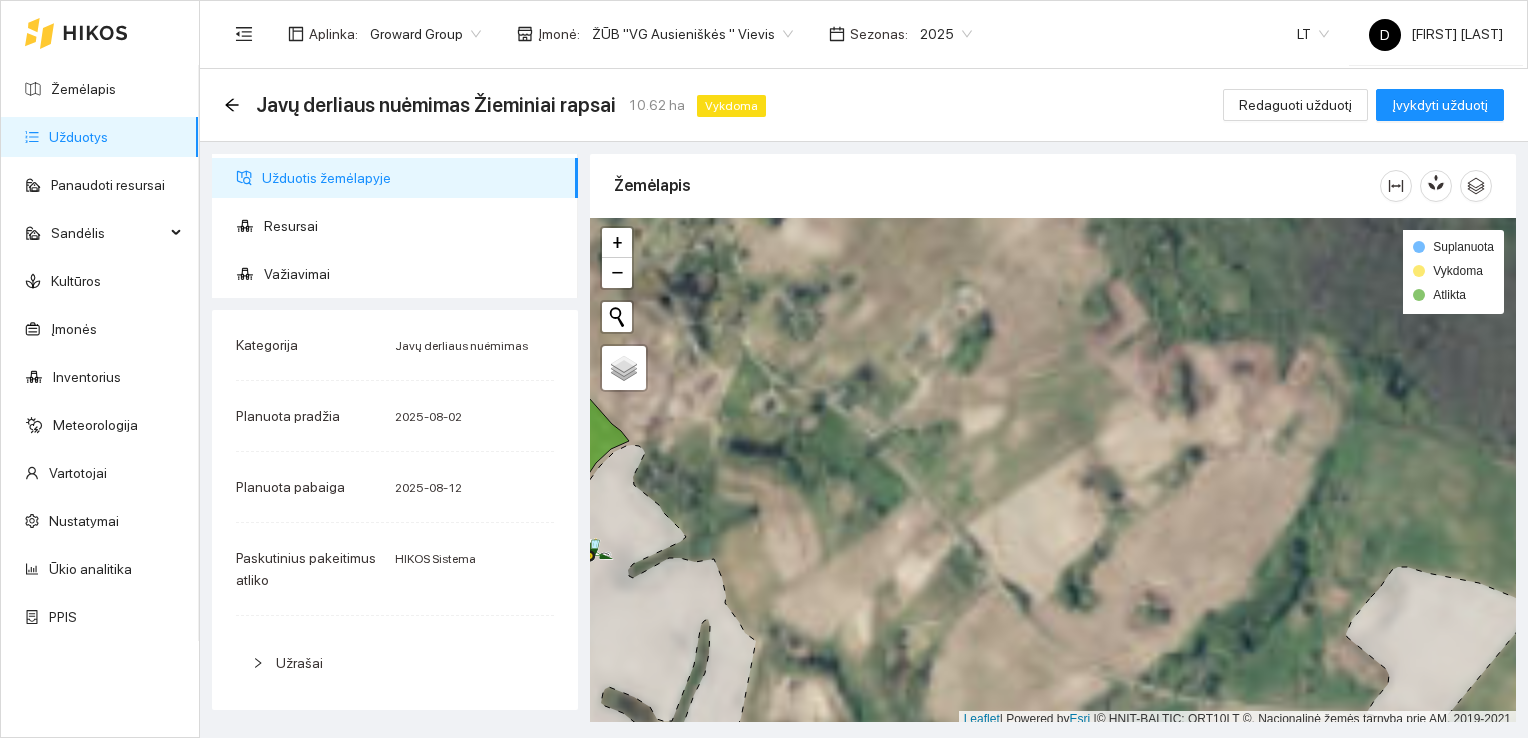 scroll, scrollTop: 5, scrollLeft: 0, axis: vertical 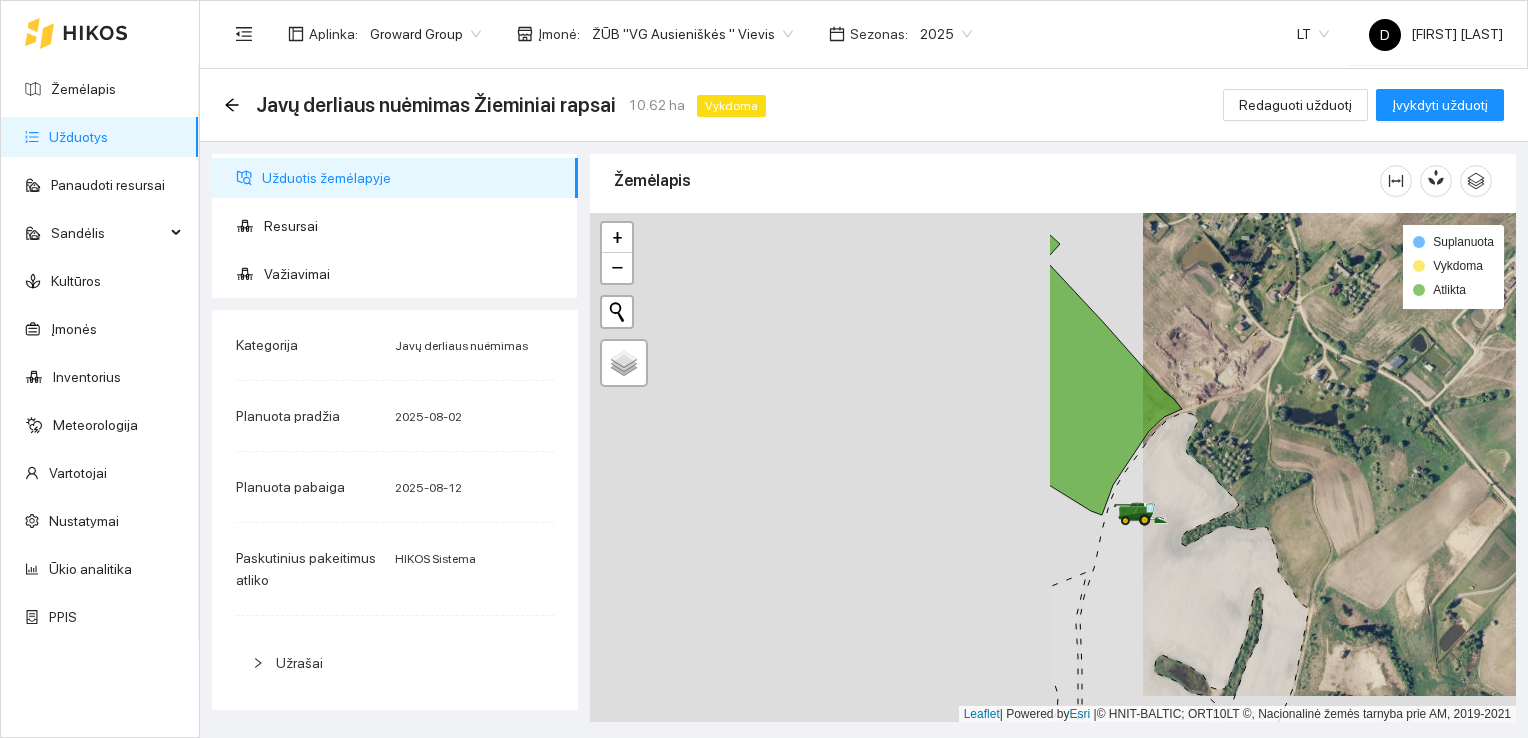 drag, startPoint x: 772, startPoint y: 407, endPoint x: 1250, endPoint y: 394, distance: 478.17676 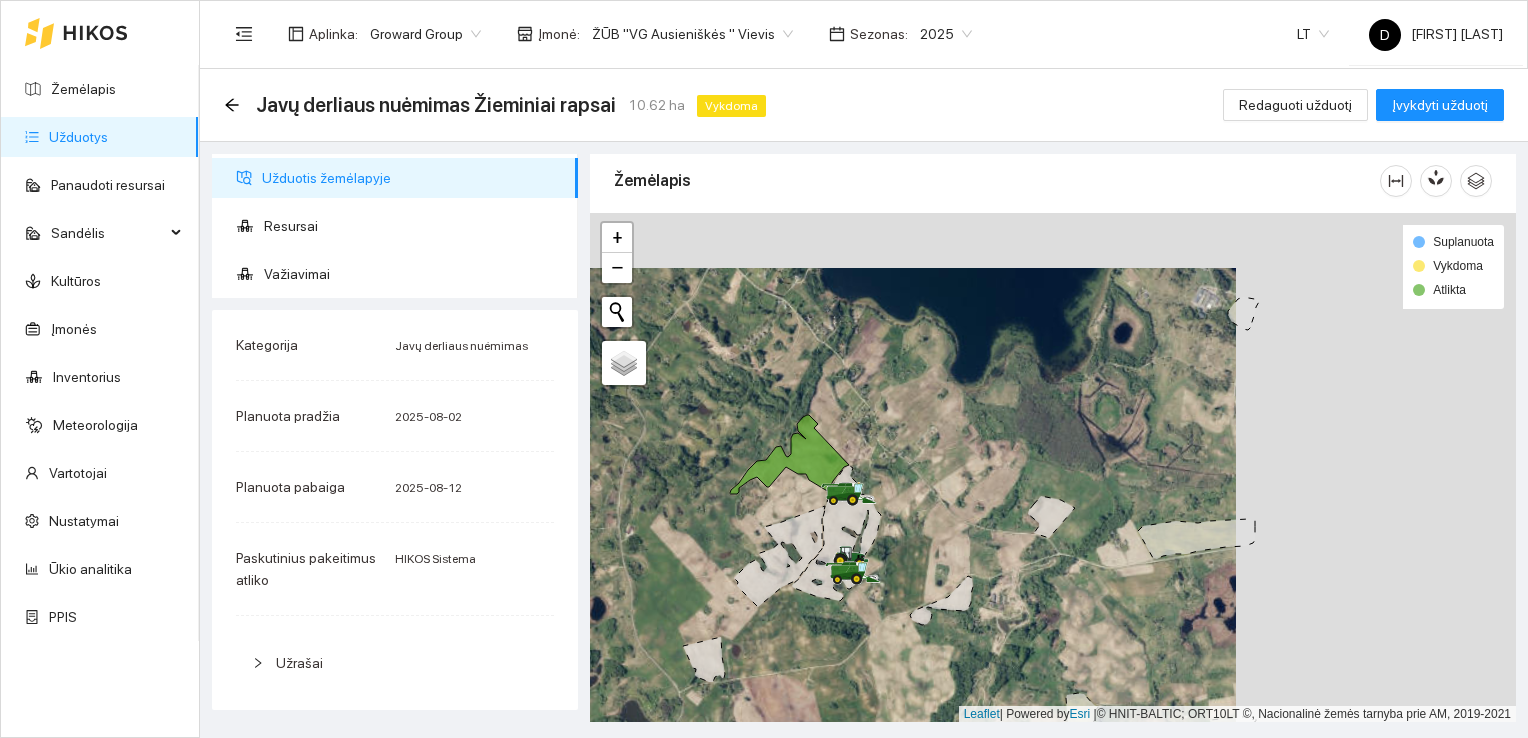 drag, startPoint x: 1208, startPoint y: 313, endPoint x: 911, endPoint y: 379, distance: 304.24496 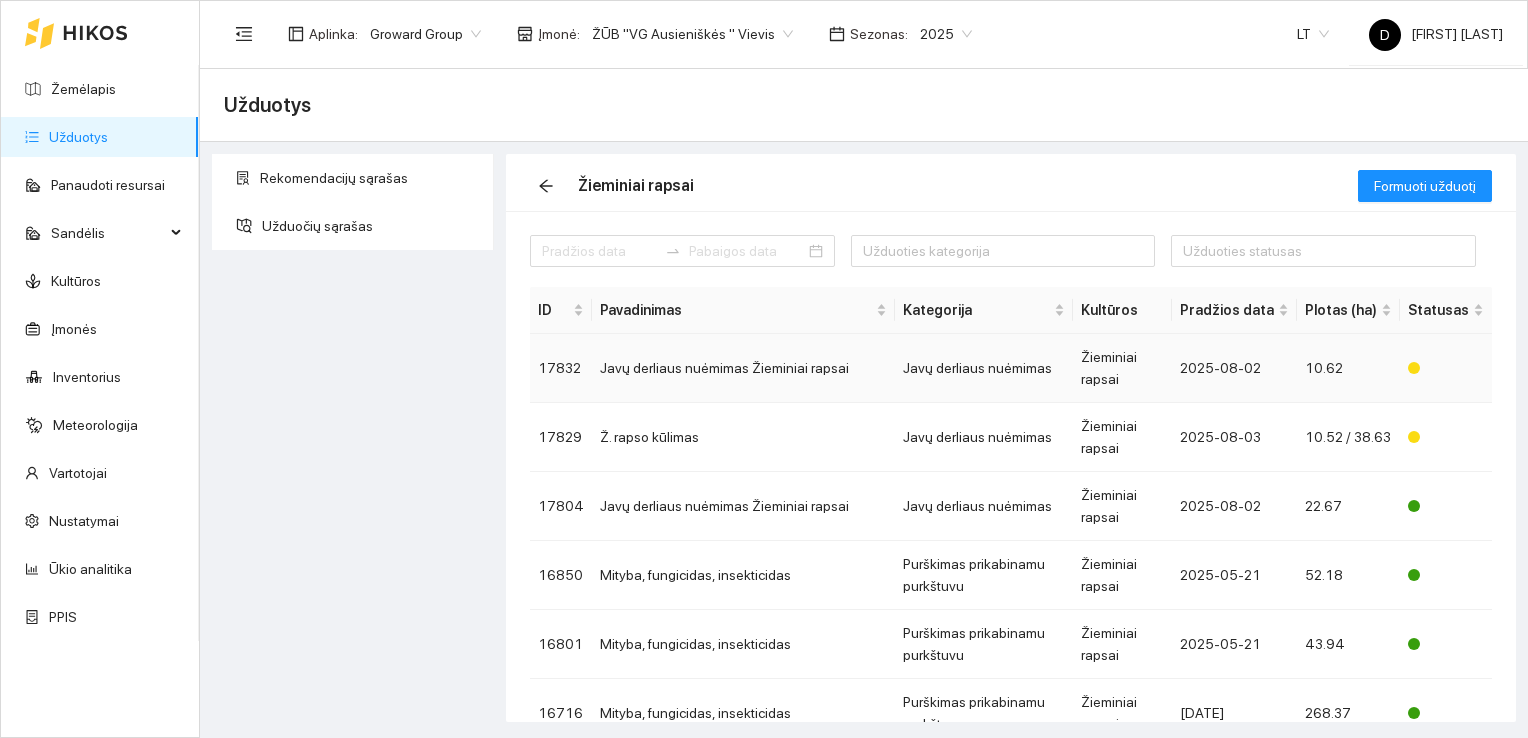 click on "17832" at bounding box center [561, 368] 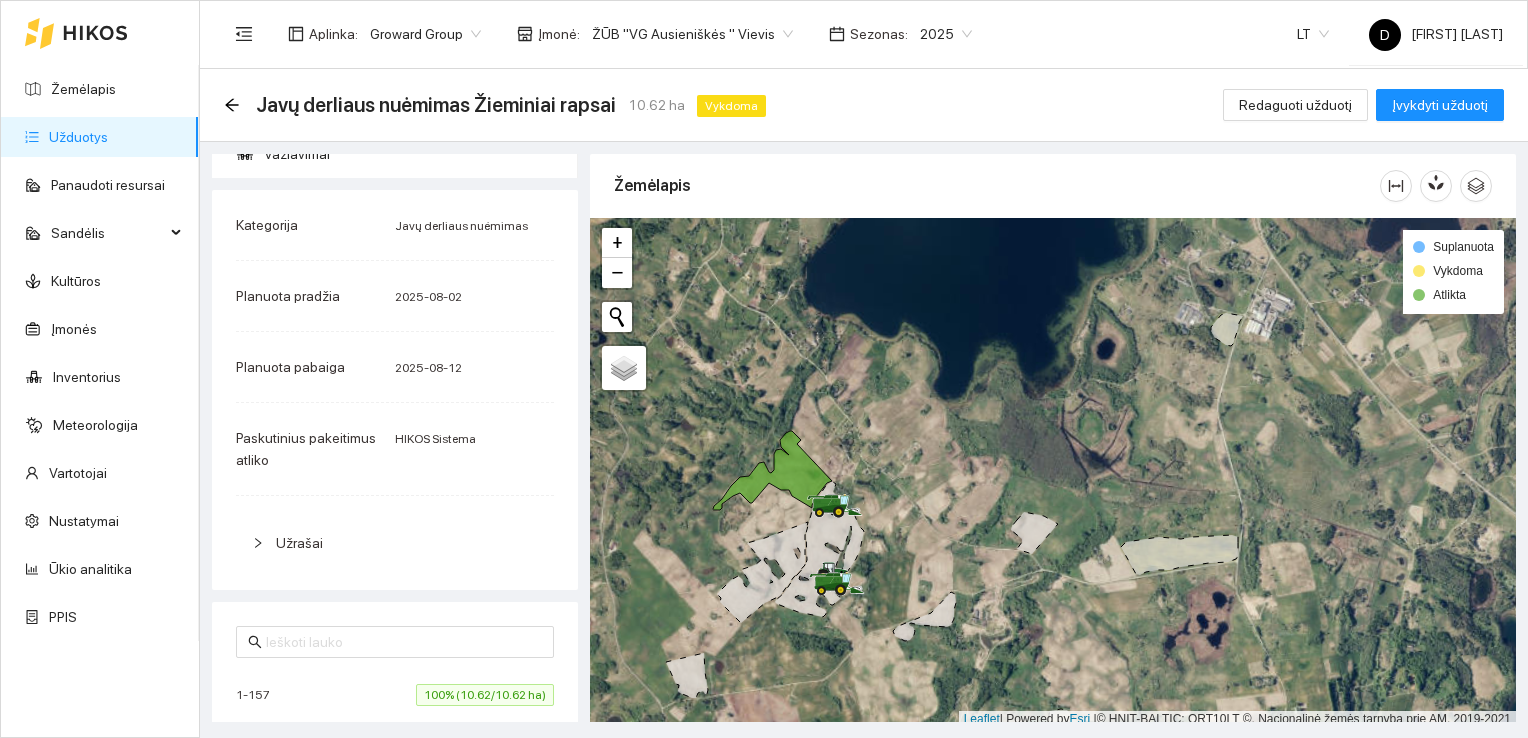 scroll, scrollTop: 153, scrollLeft: 0, axis: vertical 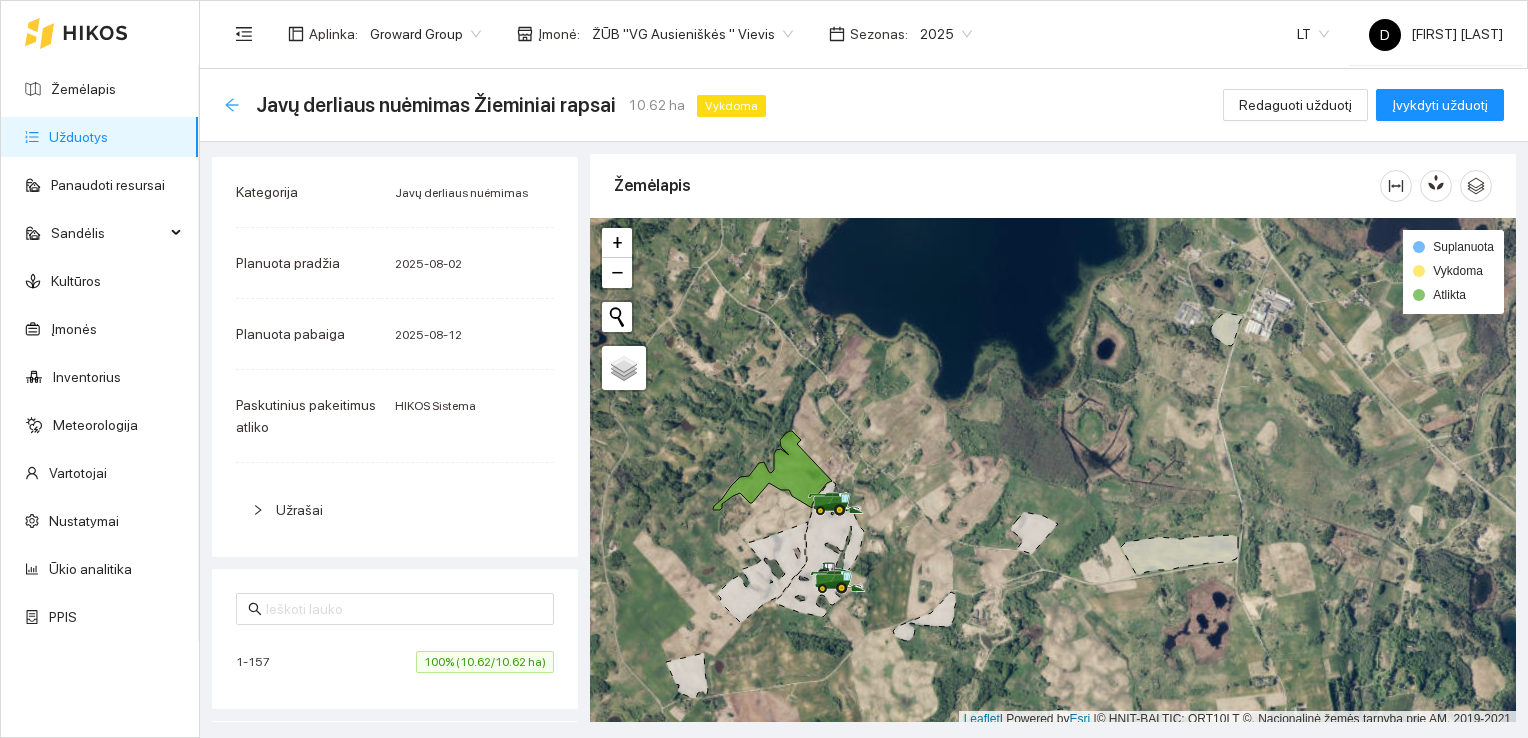 click 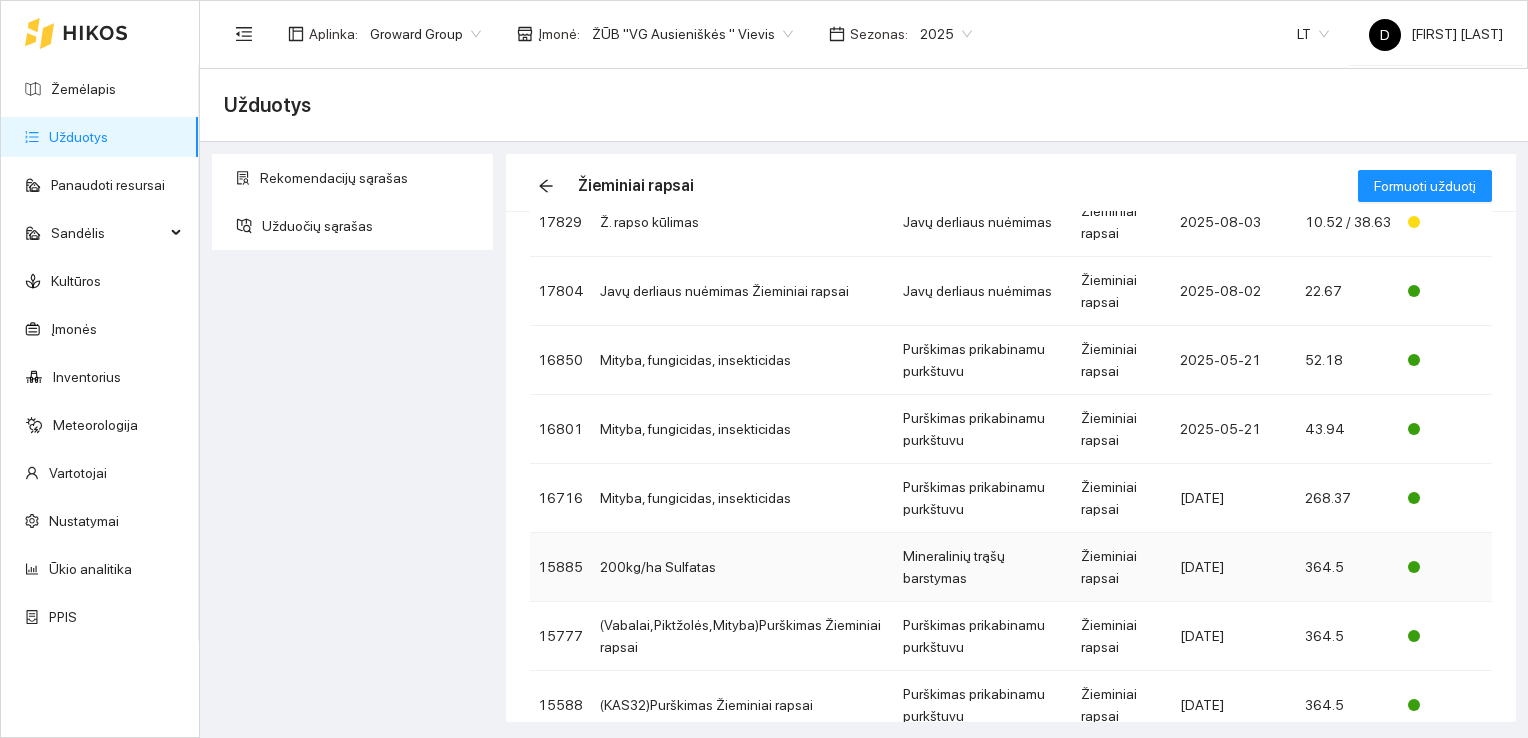 scroll, scrollTop: 0, scrollLeft: 0, axis: both 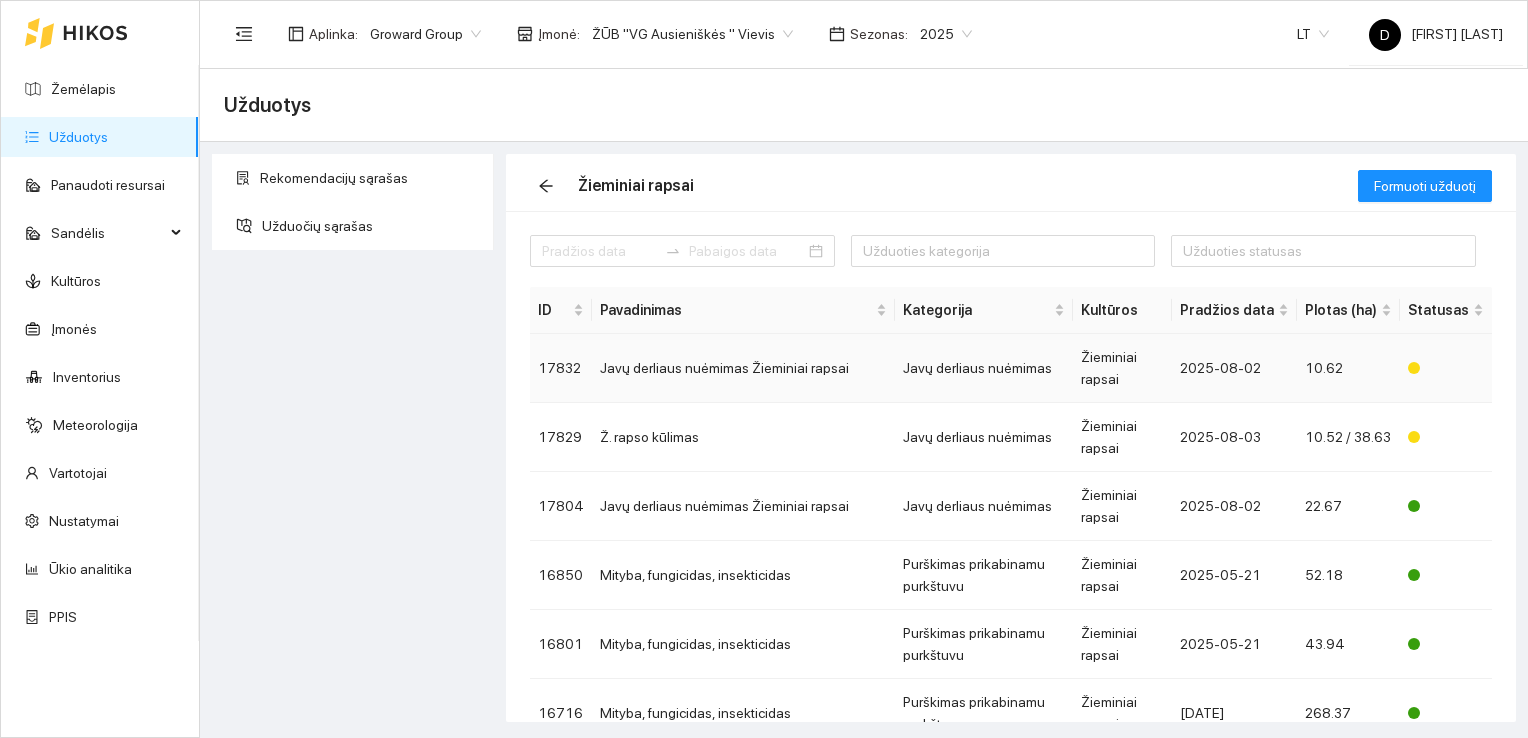 click on "17832" at bounding box center [561, 368] 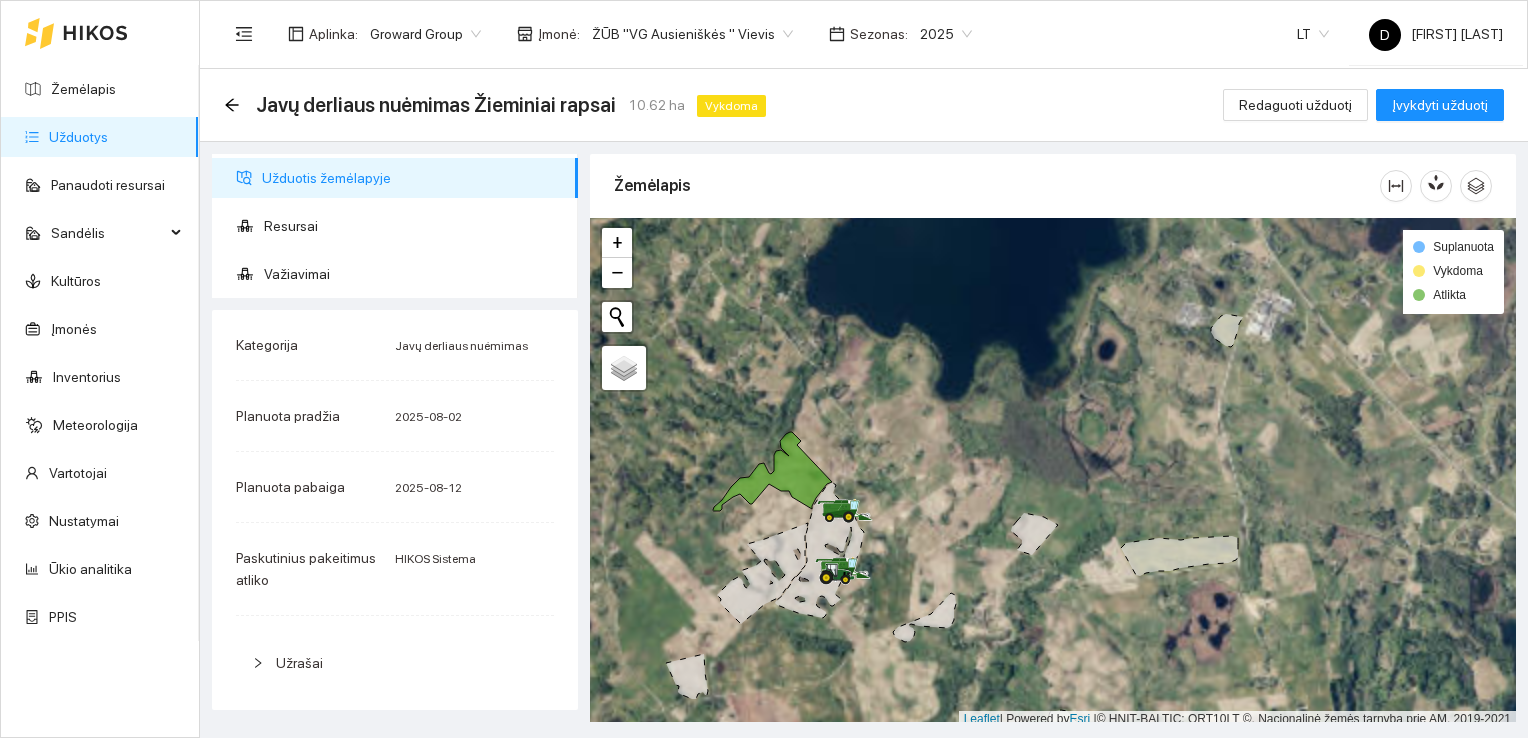 scroll, scrollTop: 5, scrollLeft: 0, axis: vertical 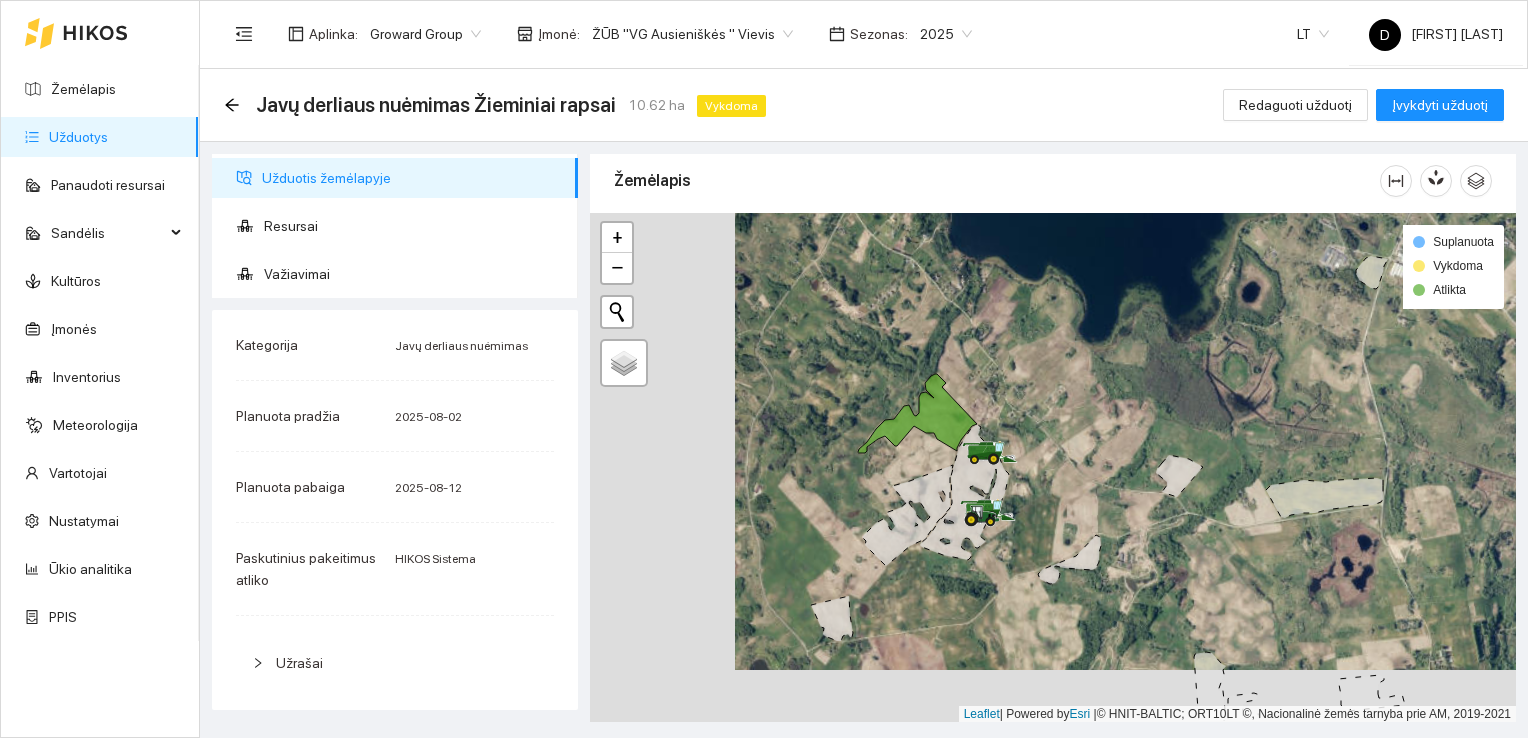 drag, startPoint x: 772, startPoint y: 521, endPoint x: 955, endPoint y: 458, distance: 193.5407 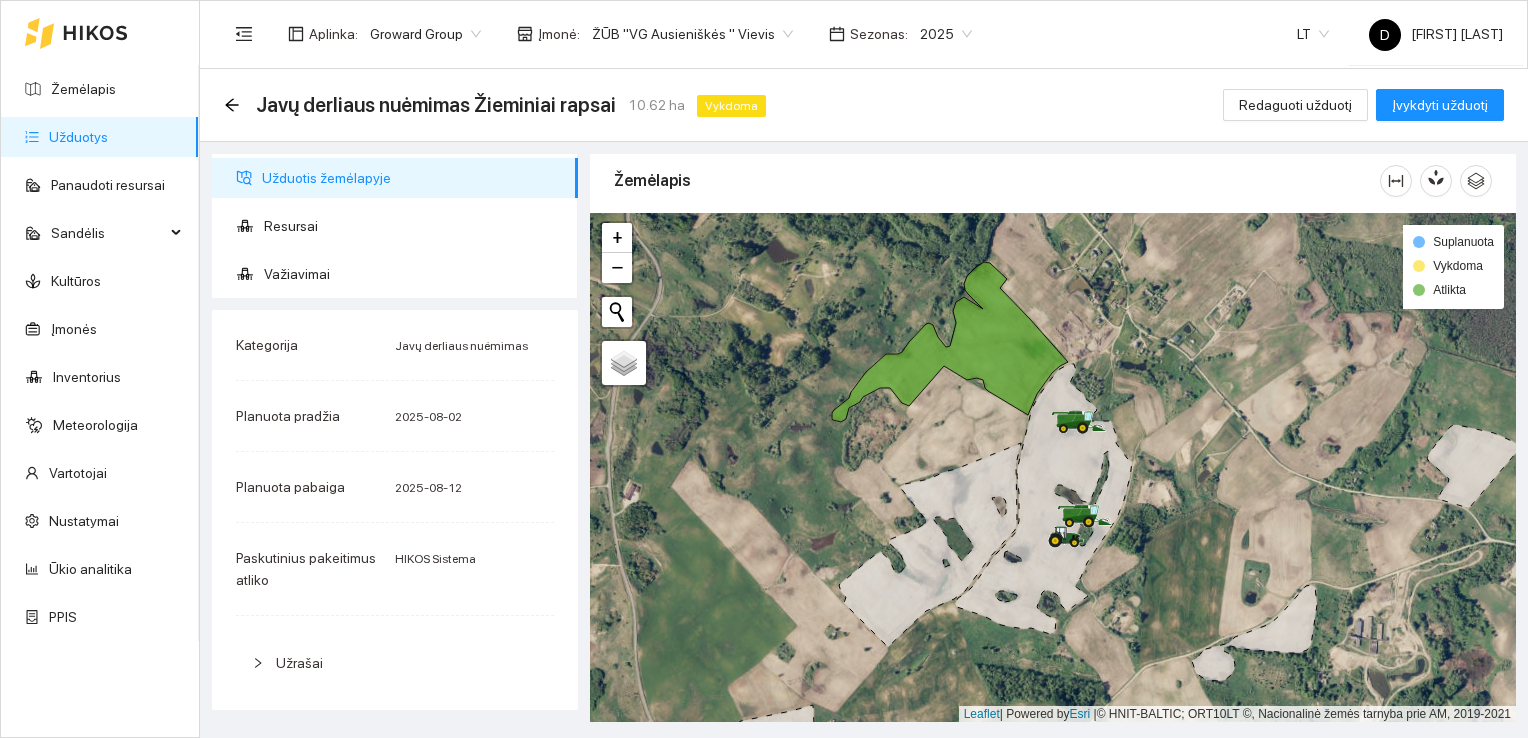 drag, startPoint x: 987, startPoint y: 350, endPoint x: 925, endPoint y: 260, distance: 109.28861 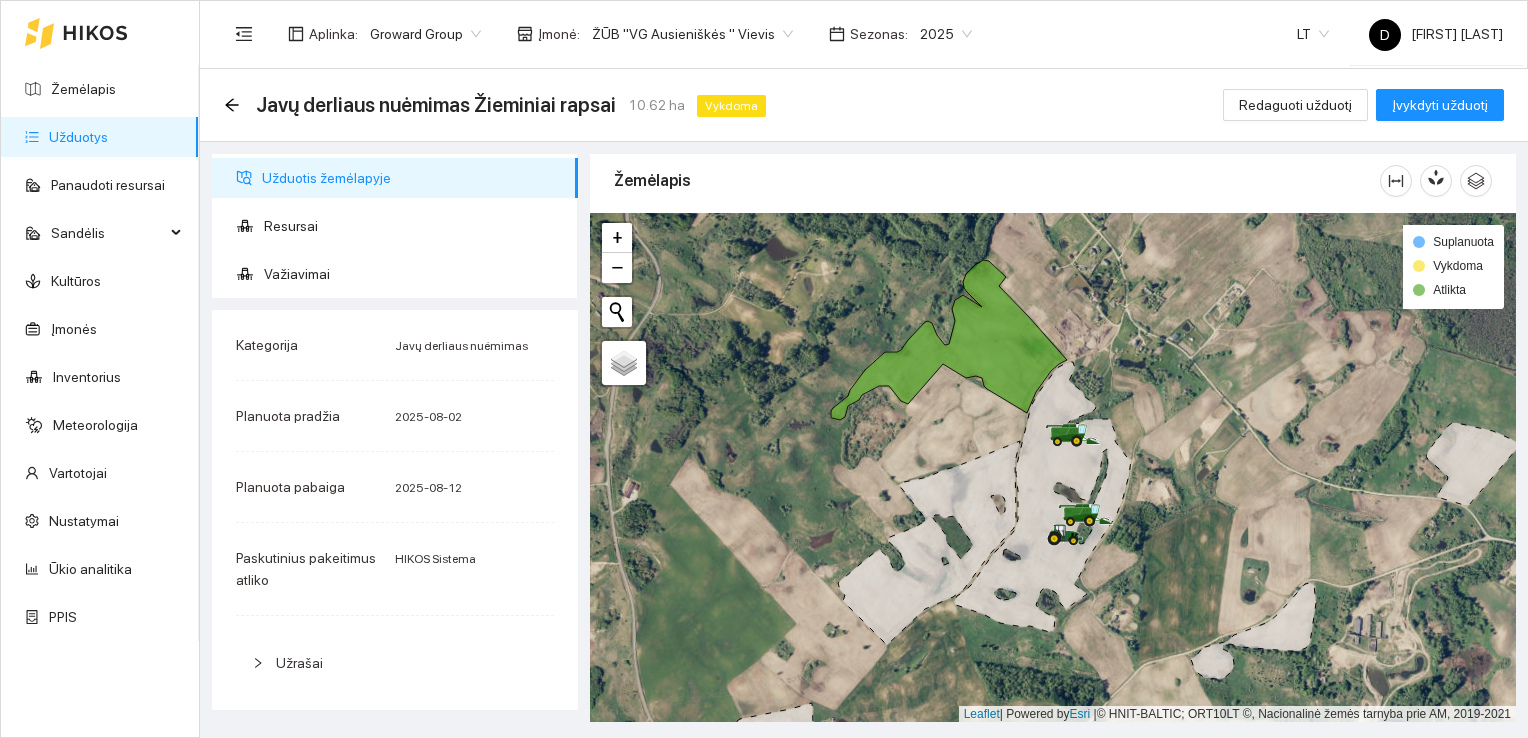 click on "Užduotys" at bounding box center [78, 137] 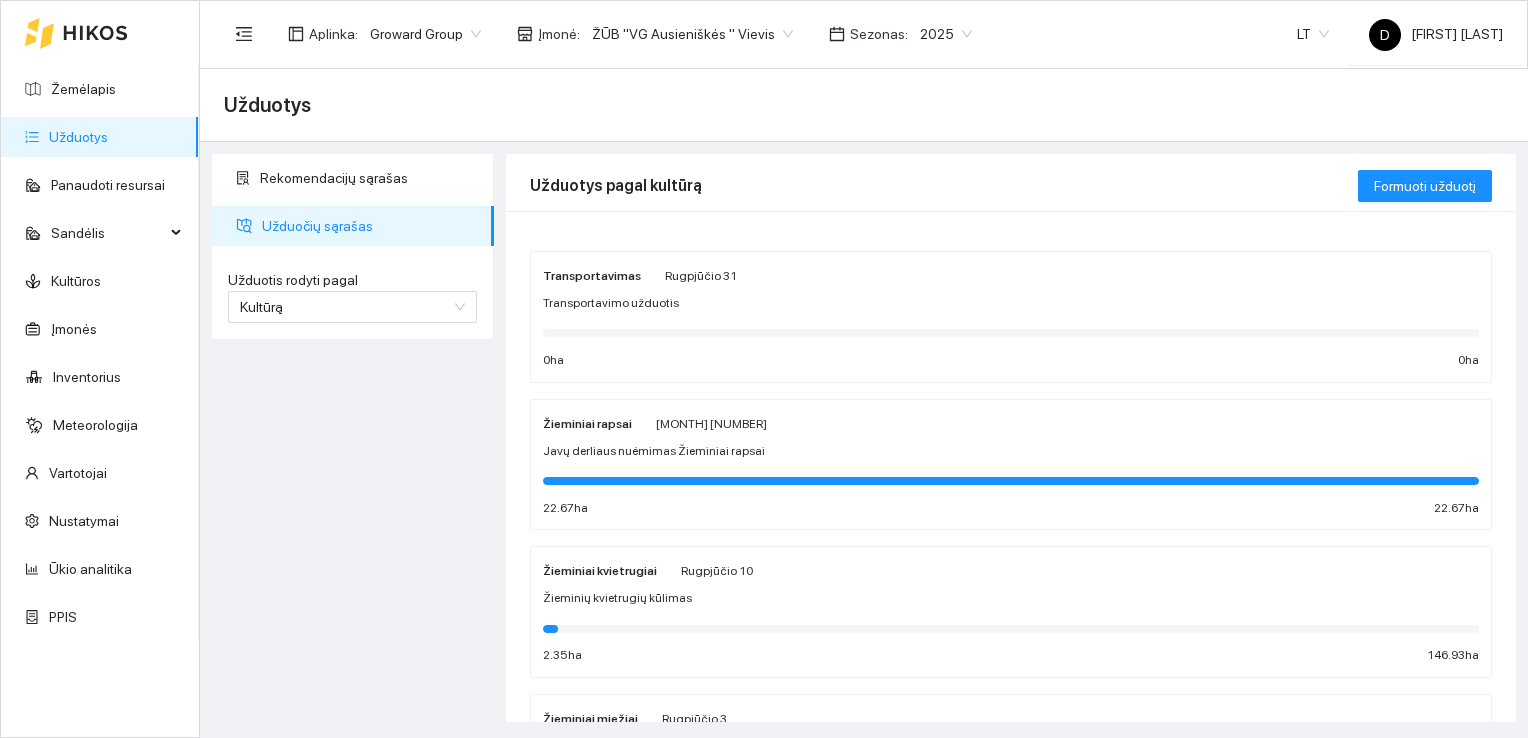 click on "Žieminiai rapsai" at bounding box center (587, 423) 